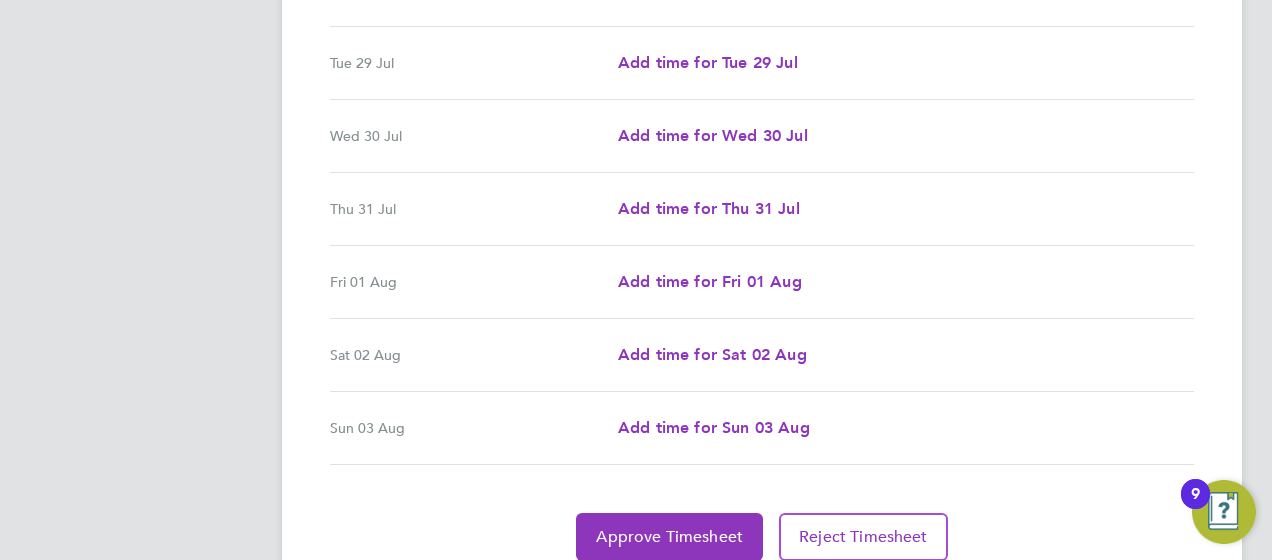 scroll, scrollTop: 785, scrollLeft: 0, axis: vertical 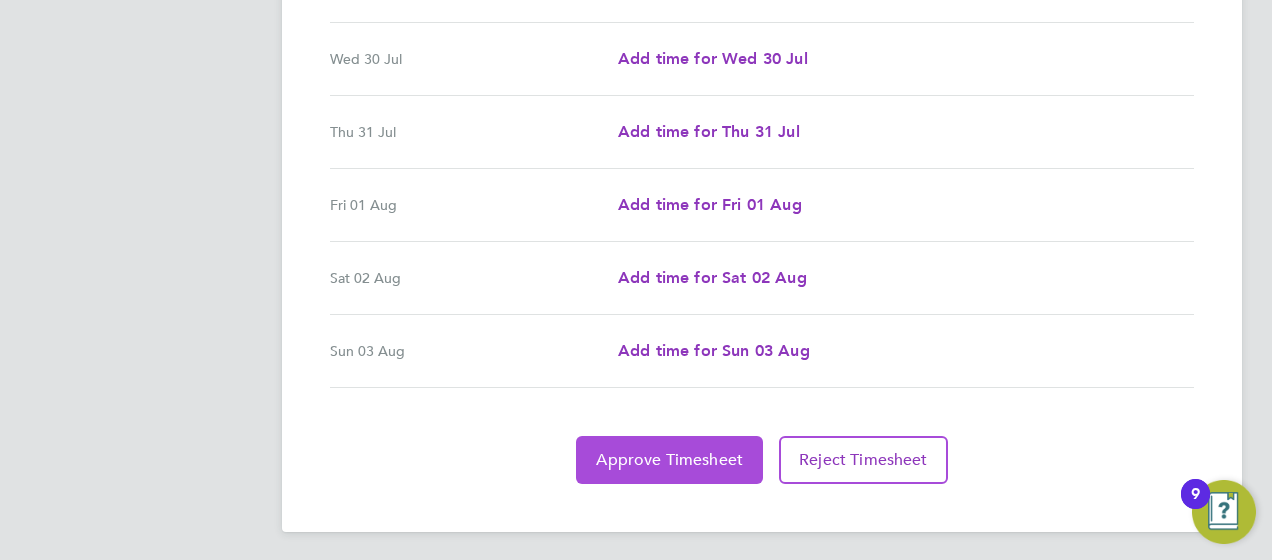 click on "Approve Timesheet" 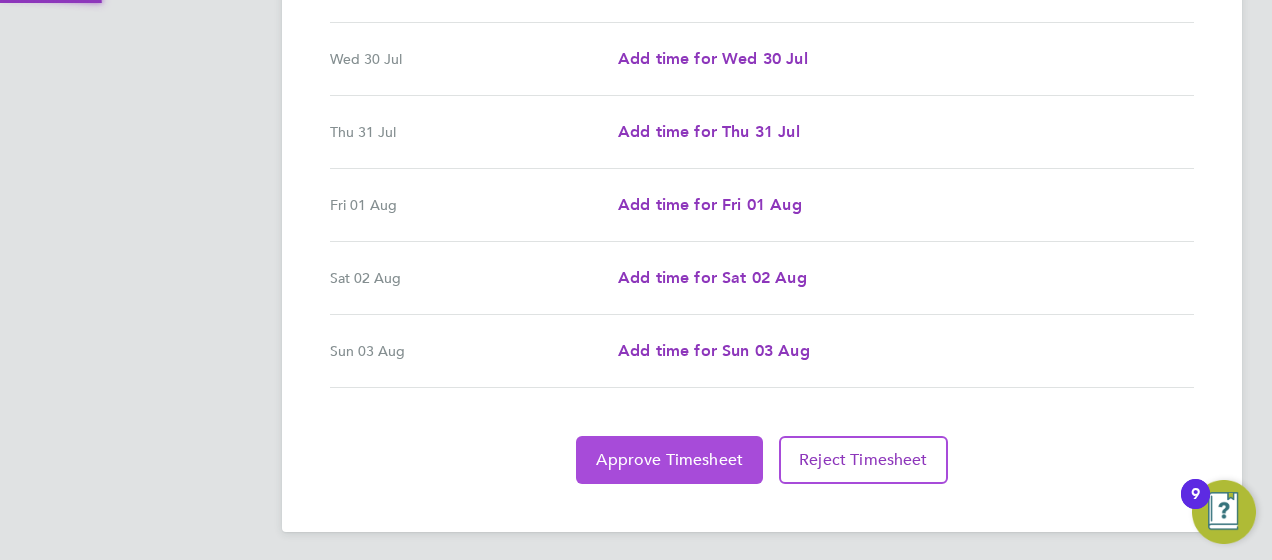 scroll, scrollTop: 0, scrollLeft: 0, axis: both 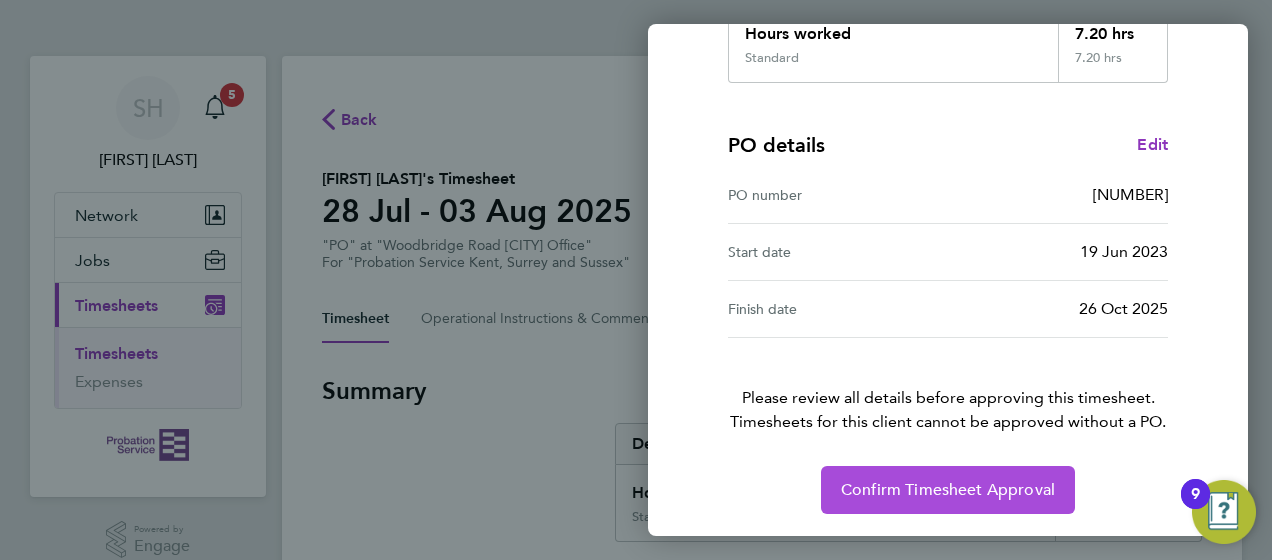 click on "Confirm Timesheet Approval" 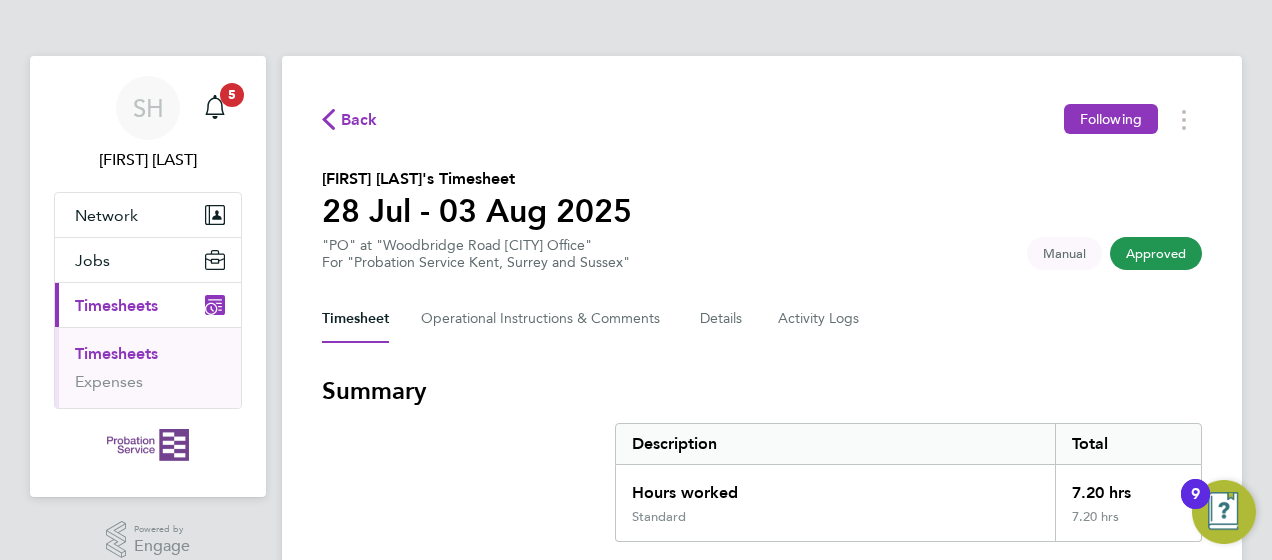 click on "Timesheets" at bounding box center [116, 305] 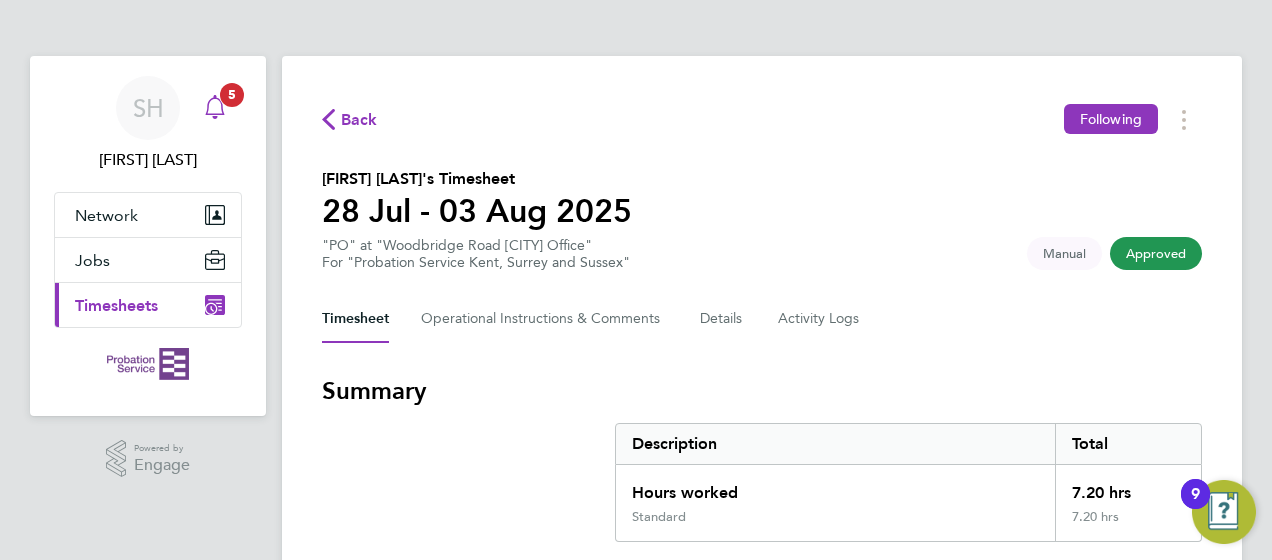 click on "5" at bounding box center (232, 94) 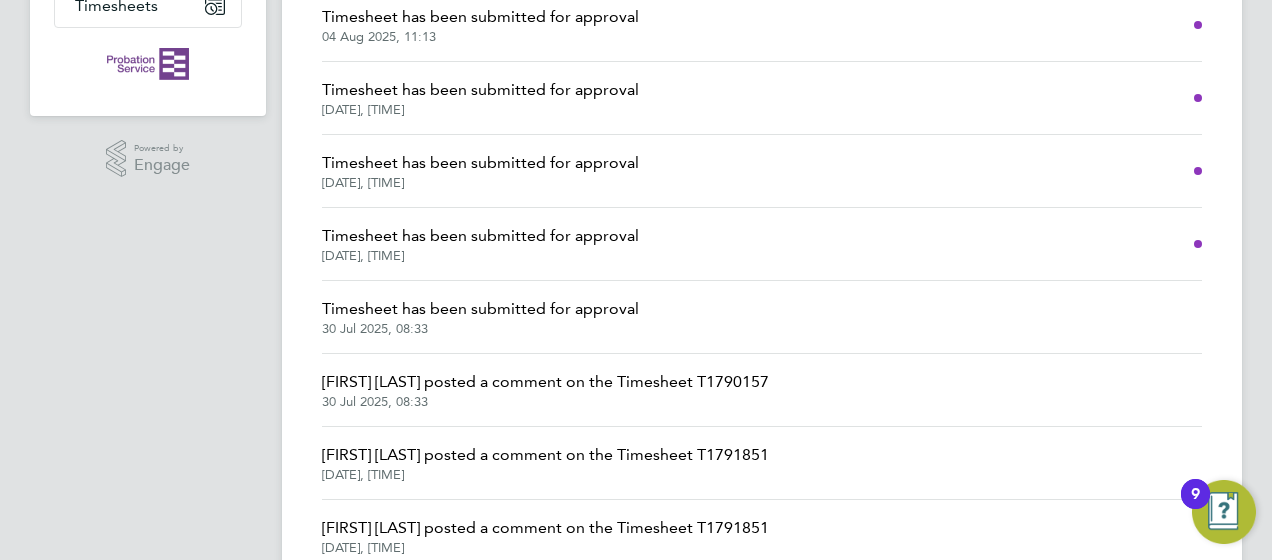 scroll, scrollTop: 100, scrollLeft: 0, axis: vertical 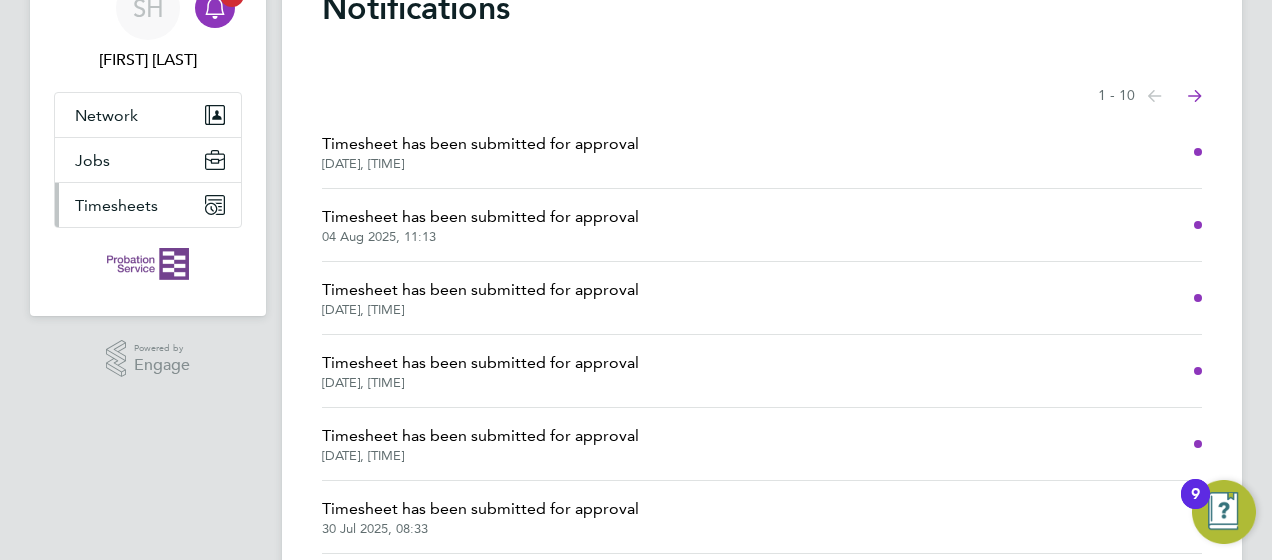 click on "Timesheets" at bounding box center (148, 205) 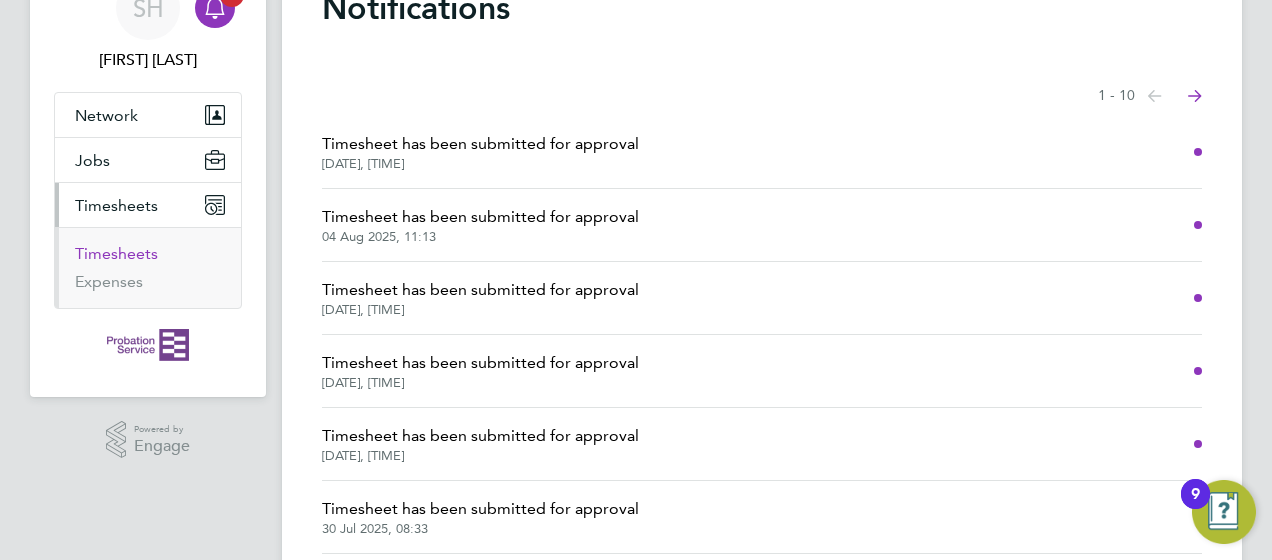click on "Timesheets" at bounding box center [116, 253] 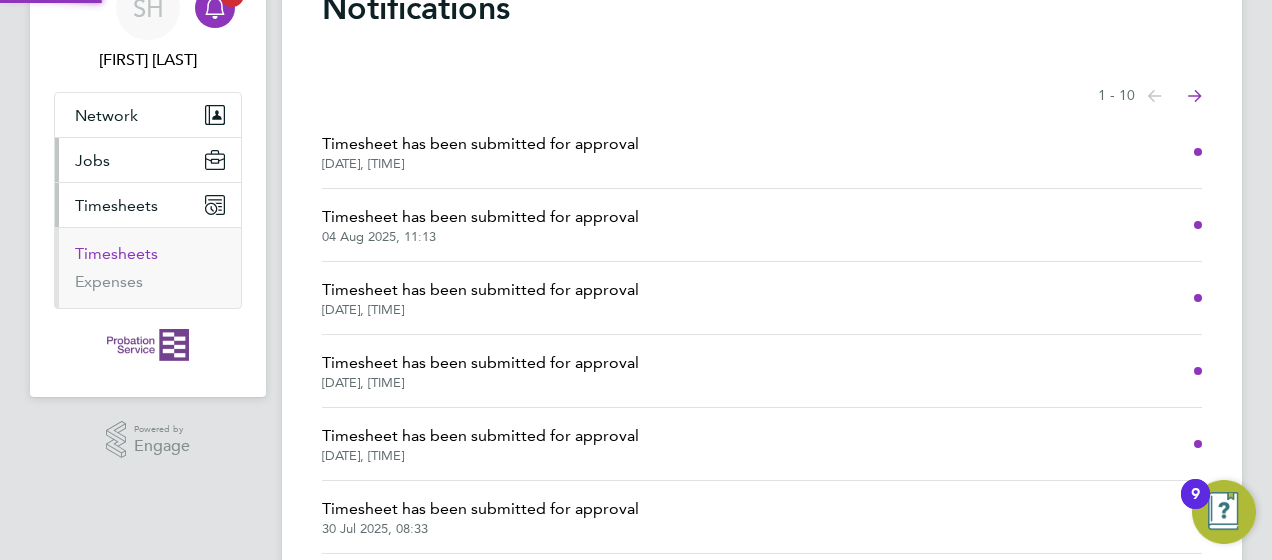 scroll, scrollTop: 0, scrollLeft: 0, axis: both 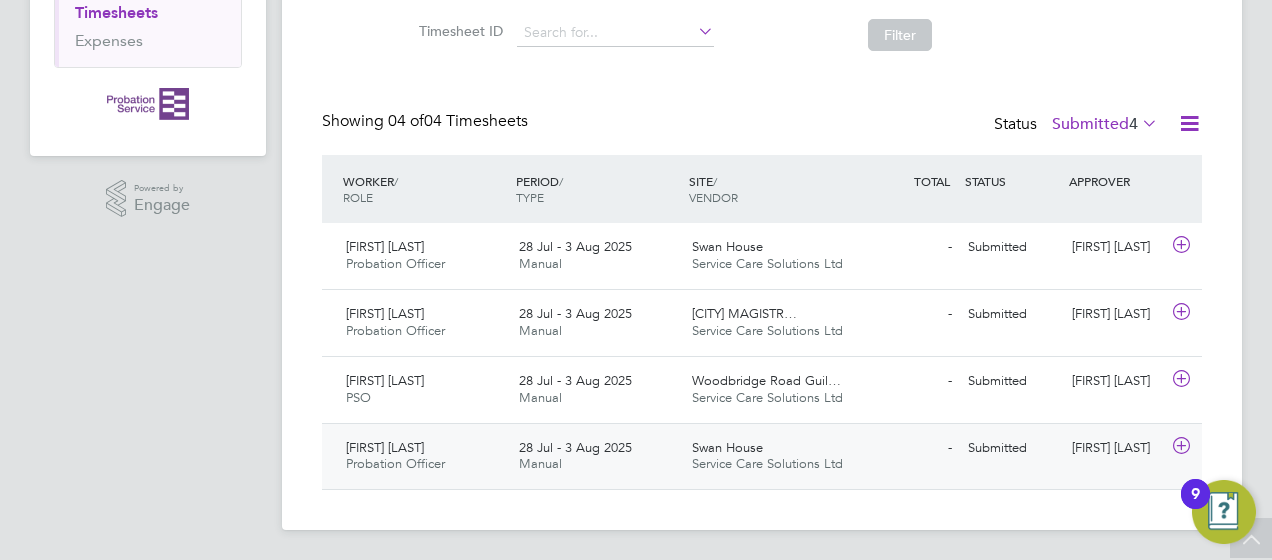 click on "Probation Officer" 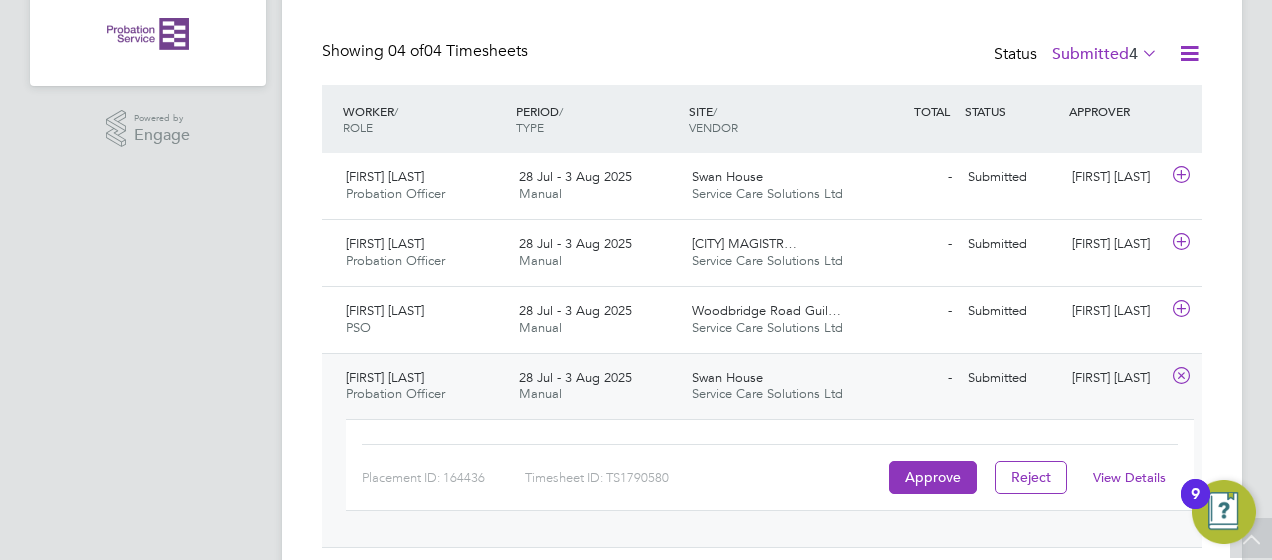 scroll, scrollTop: 441, scrollLeft: 0, axis: vertical 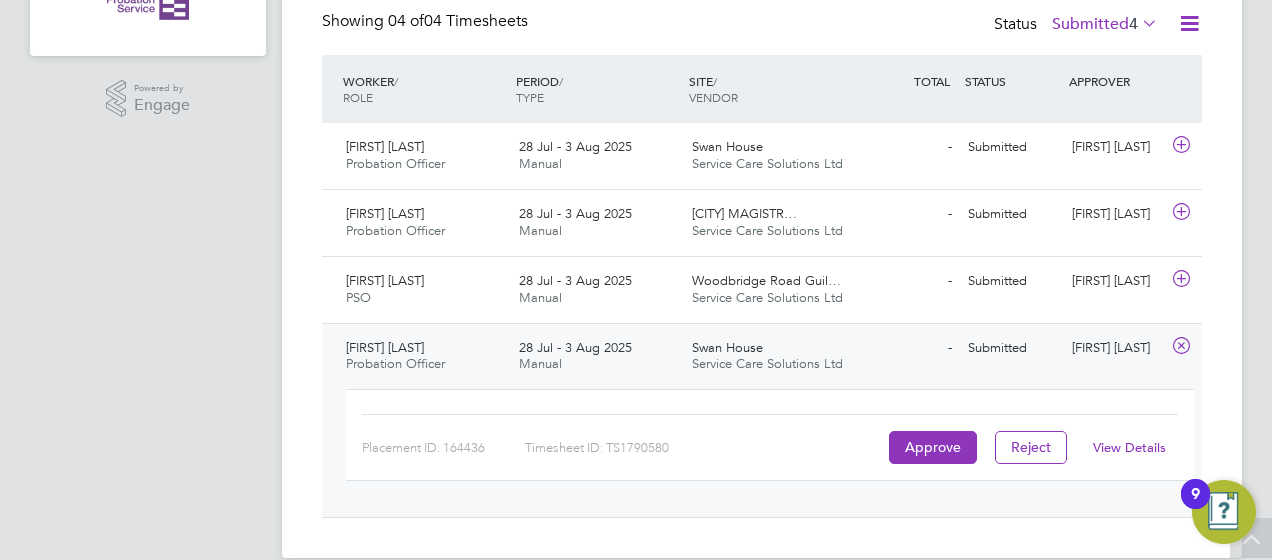 click on "View Details" 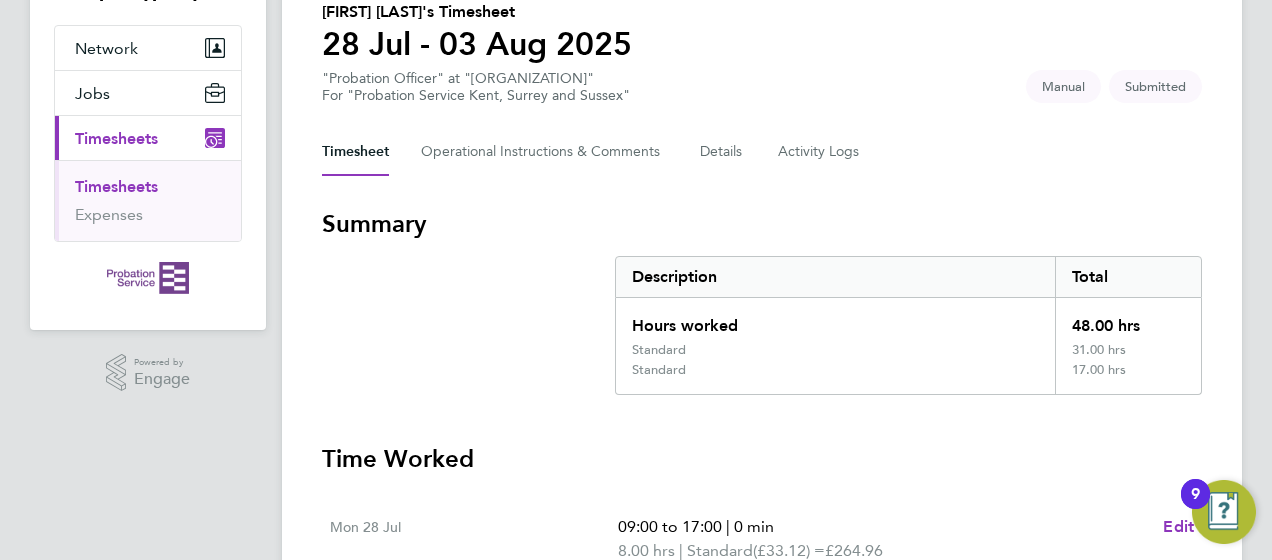 scroll, scrollTop: 300, scrollLeft: 0, axis: vertical 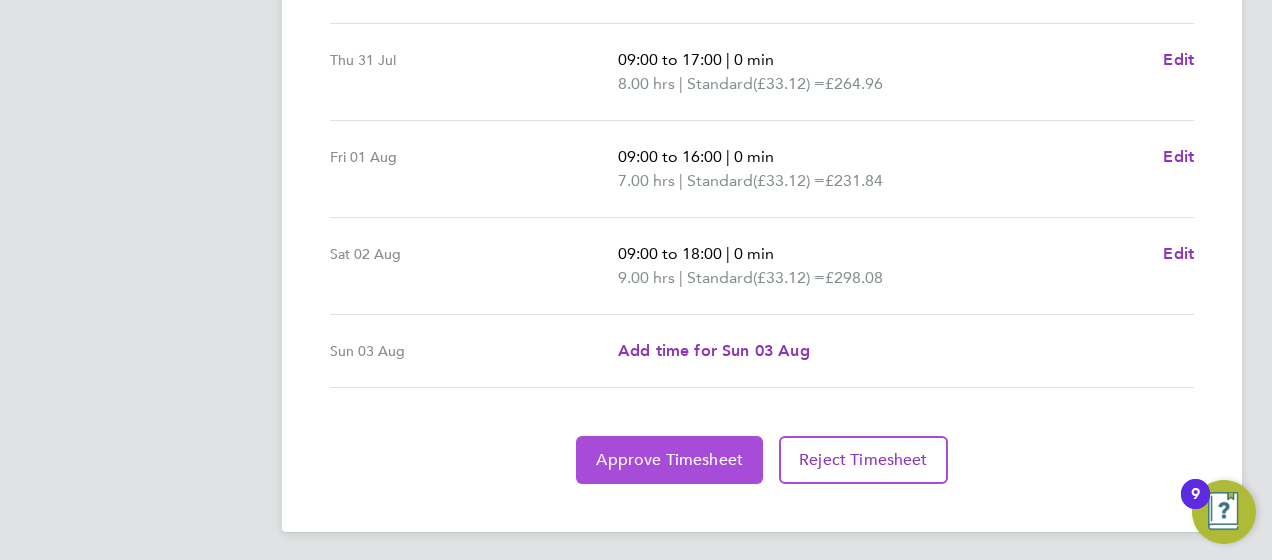 click on "Approve Timesheet" 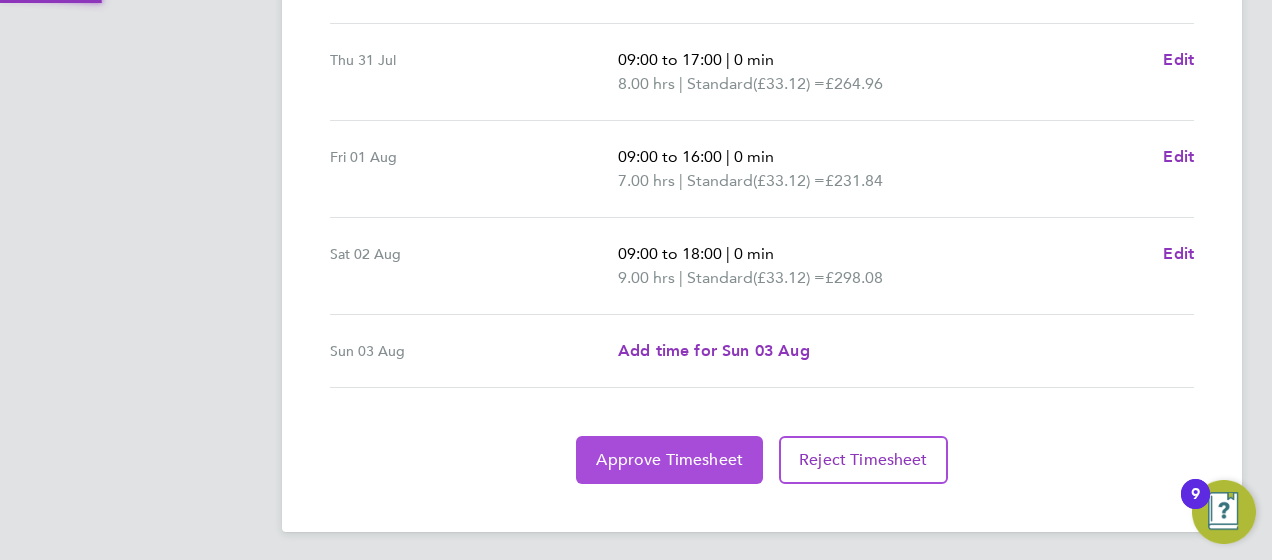 scroll, scrollTop: 0, scrollLeft: 0, axis: both 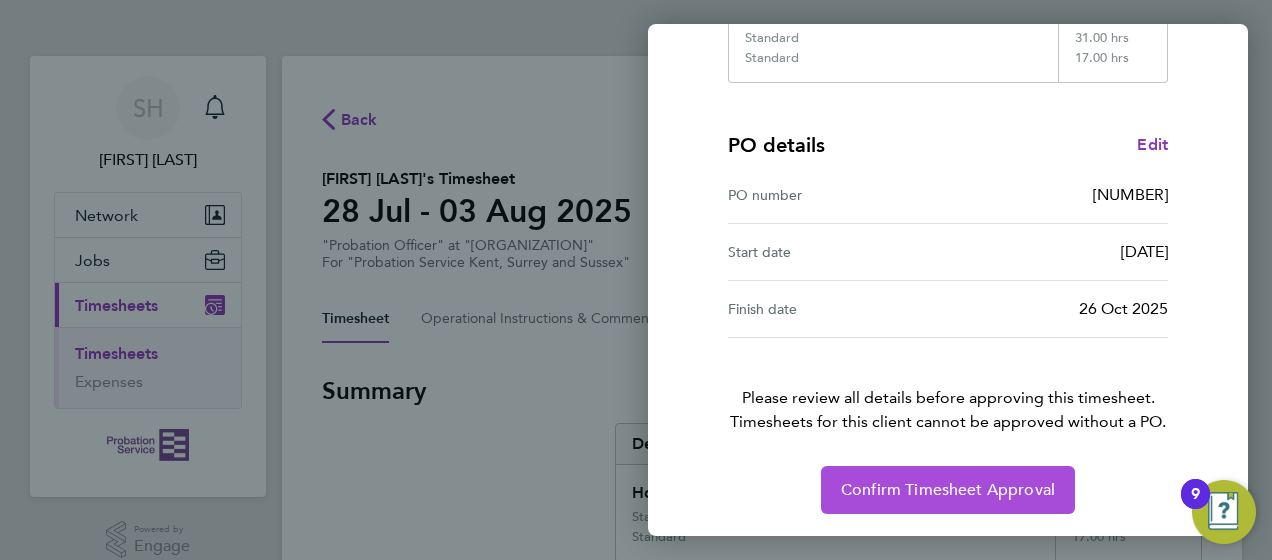 click on "Confirm Timesheet Approval" 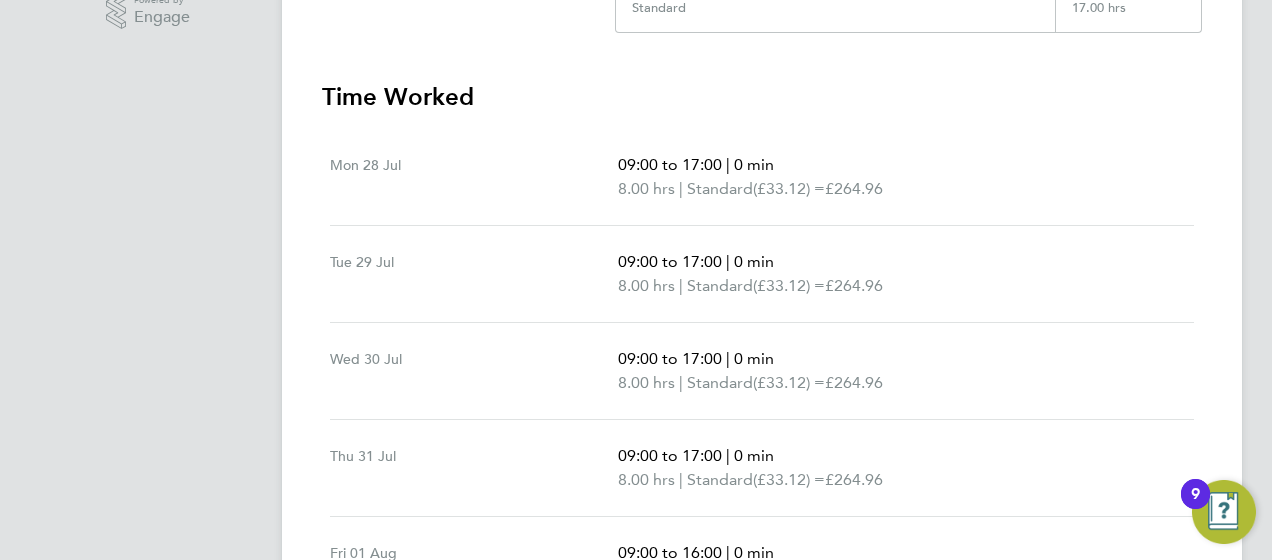 scroll, scrollTop: 129, scrollLeft: 0, axis: vertical 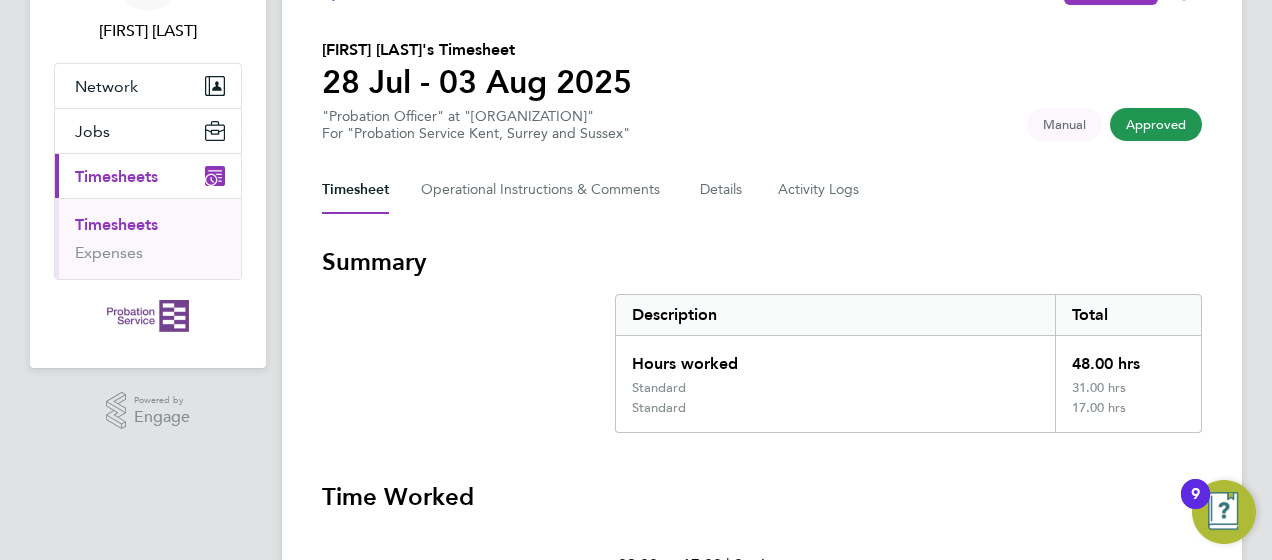 click on "Timesheets" at bounding box center (116, 224) 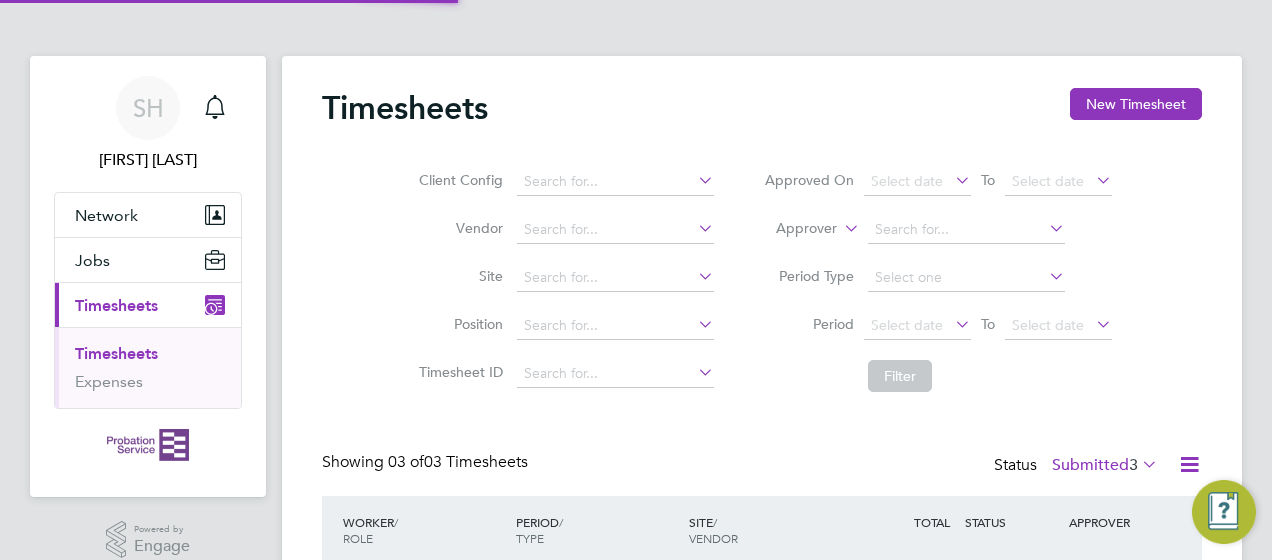 scroll, scrollTop: 10, scrollLeft: 10, axis: both 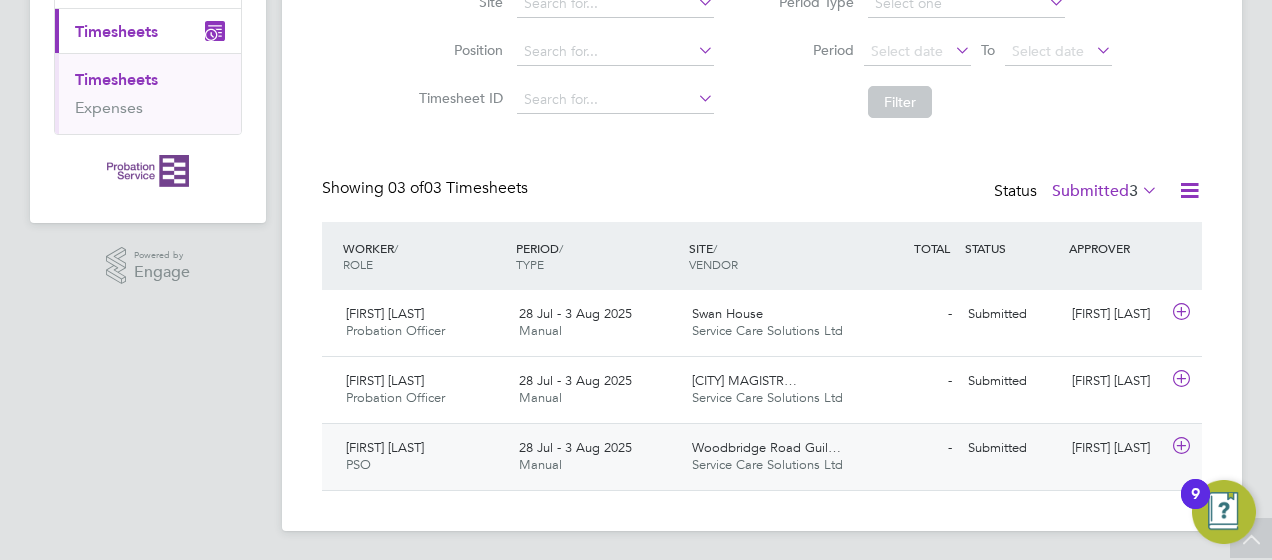 click 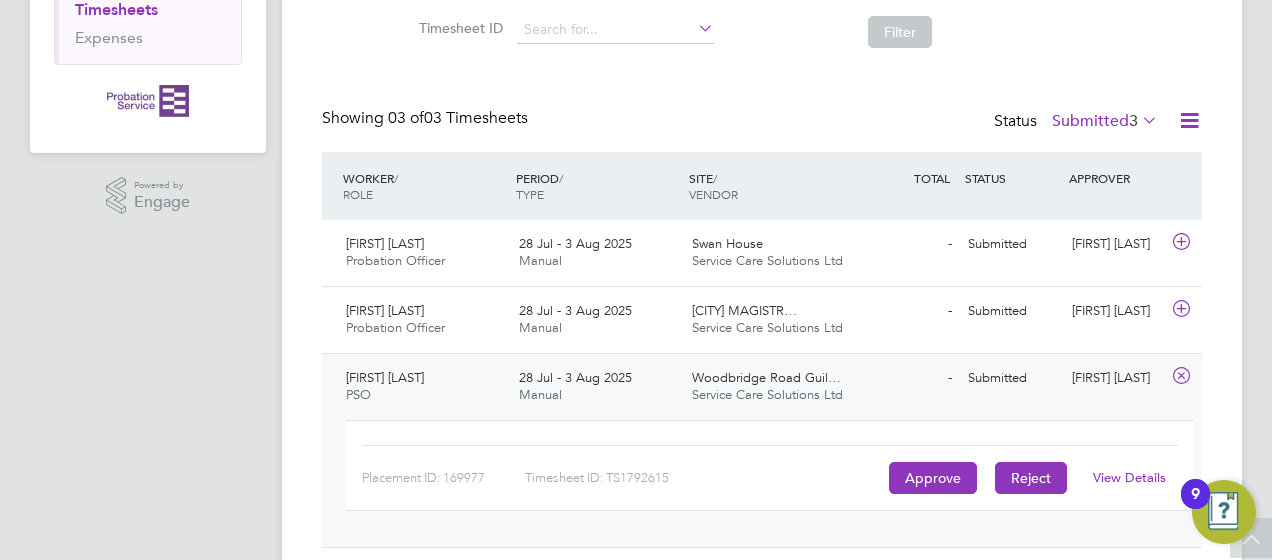scroll, scrollTop: 374, scrollLeft: 0, axis: vertical 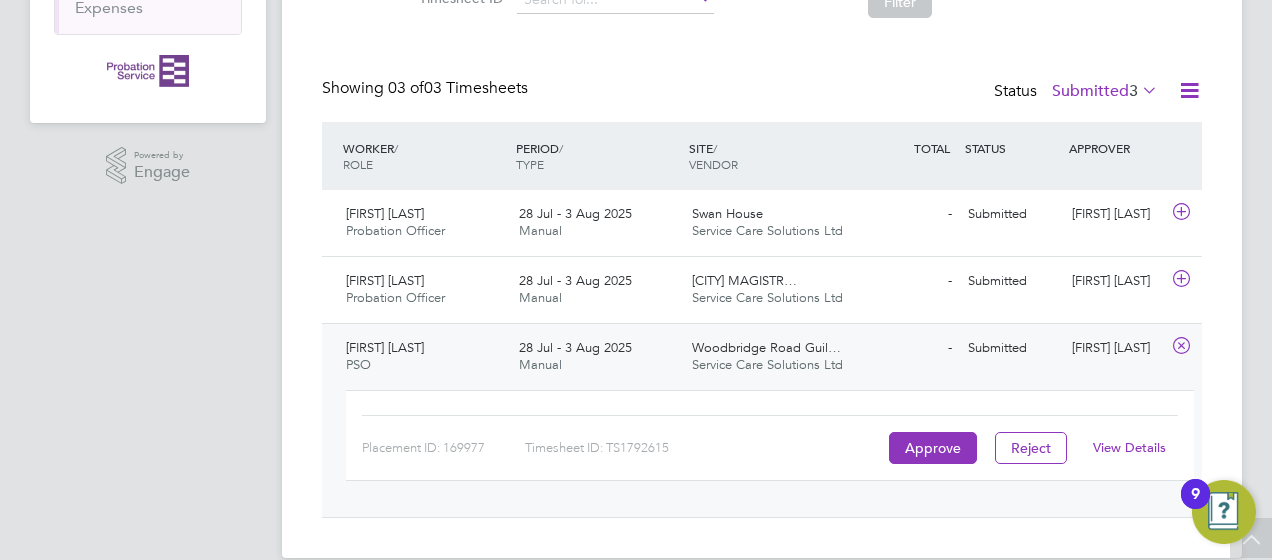 click on "View Details" 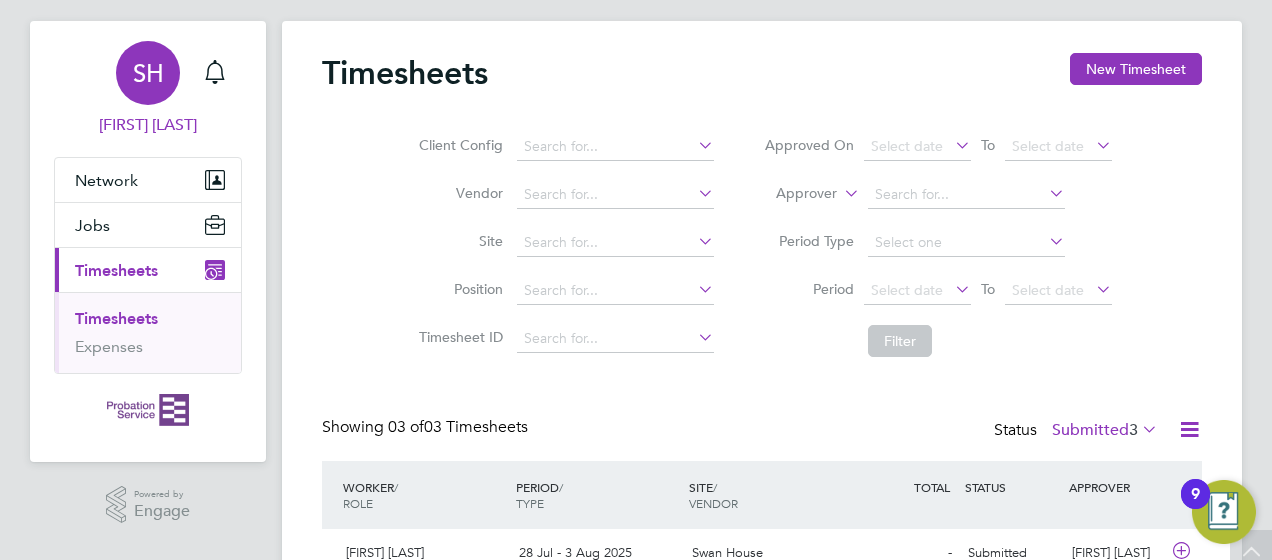 scroll, scrollTop: 0, scrollLeft: 0, axis: both 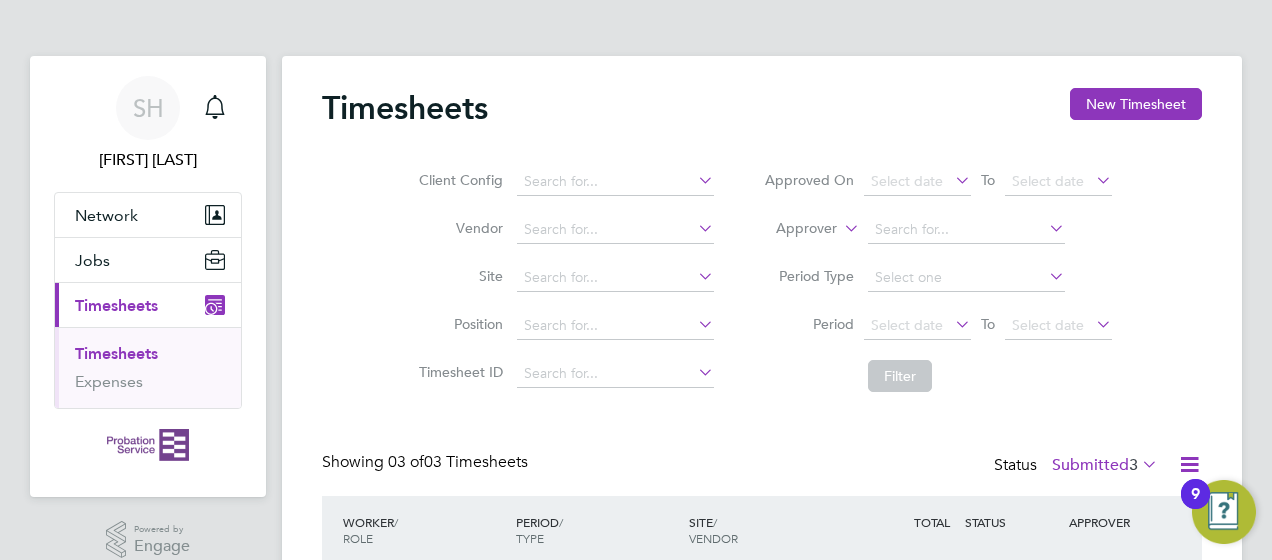 click on "Timesheets" at bounding box center [116, 353] 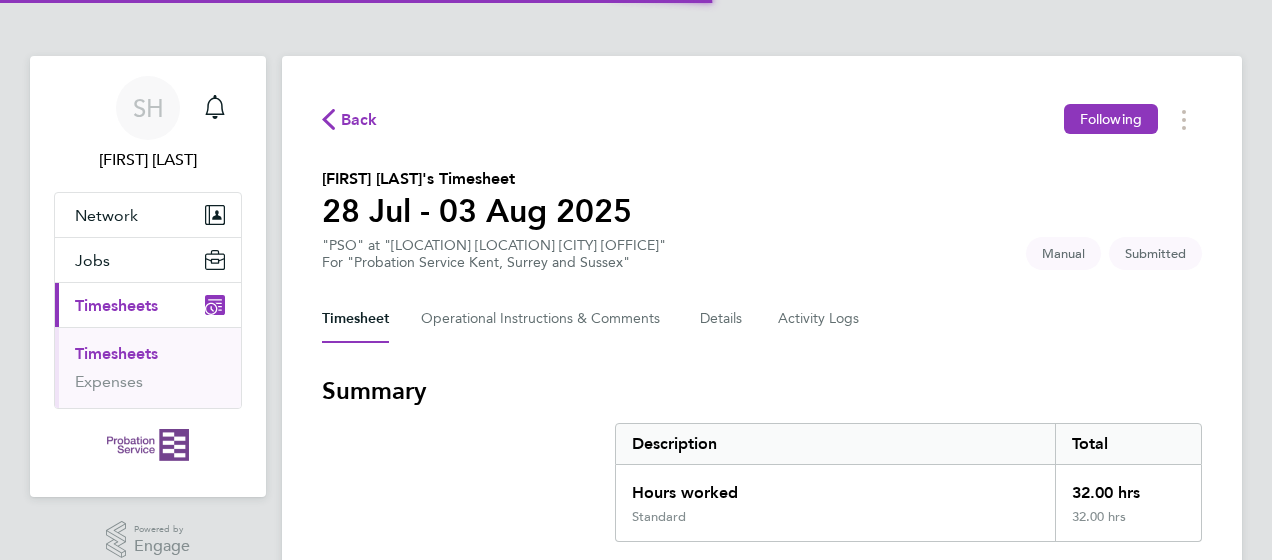 scroll, scrollTop: 0, scrollLeft: 0, axis: both 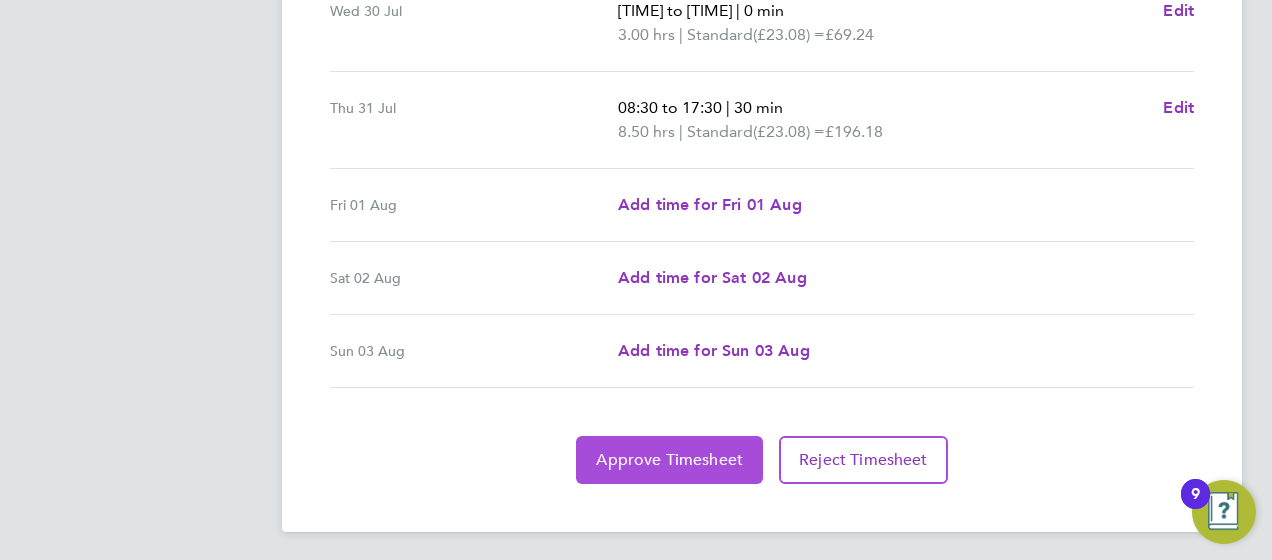 click on "Approve Timesheet" 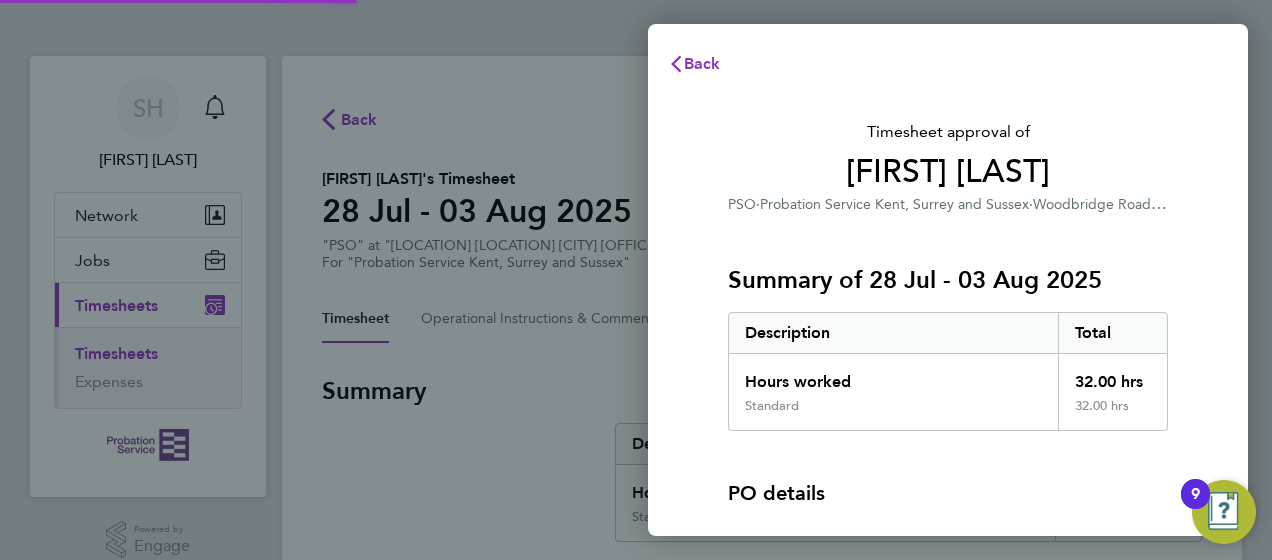 scroll, scrollTop: 0, scrollLeft: 0, axis: both 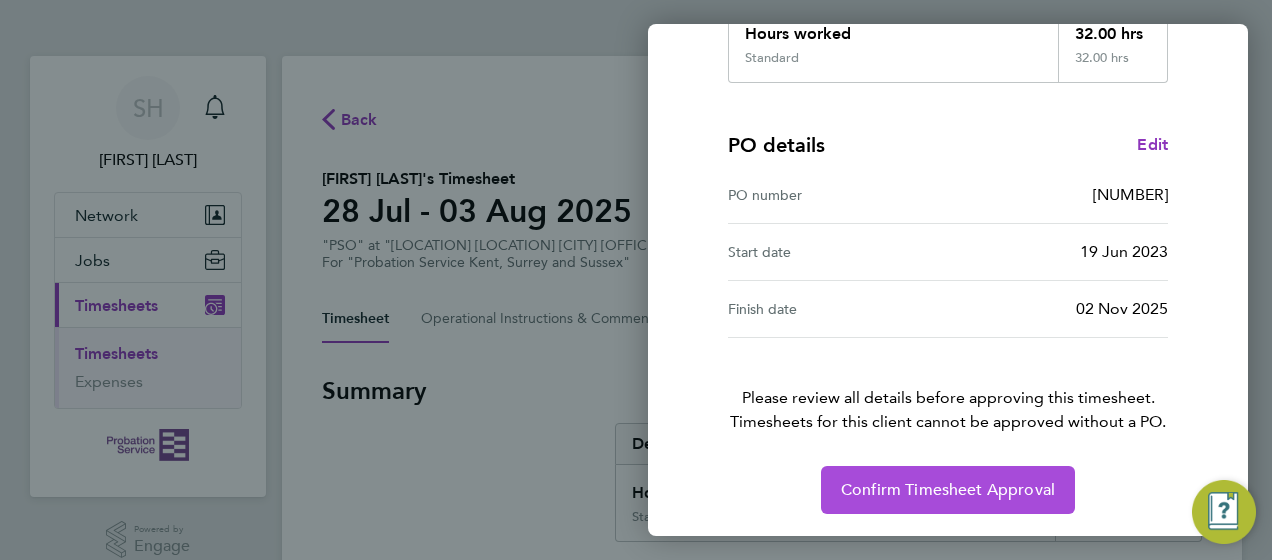 click on "Confirm Timesheet Approval" 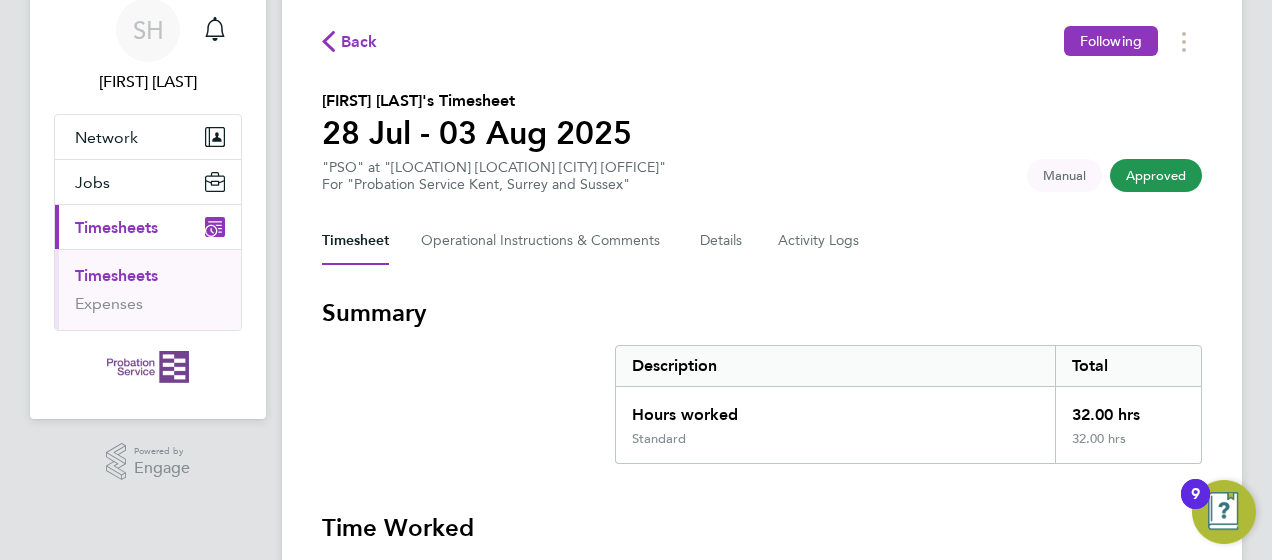 scroll, scrollTop: 0, scrollLeft: 0, axis: both 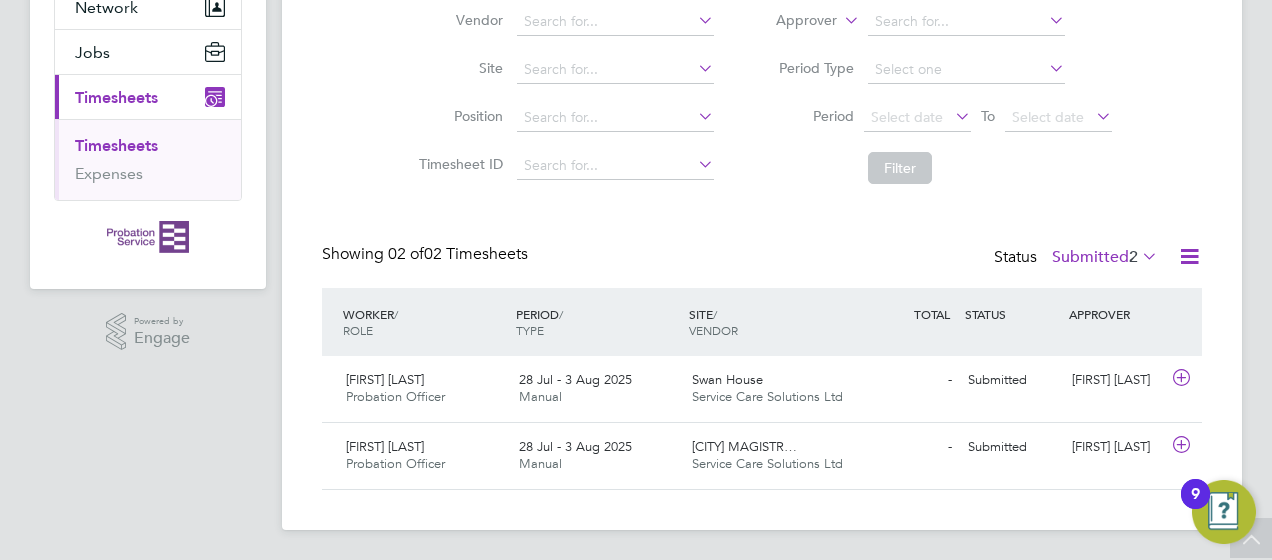 click on "Client Config   Vendor   Site   Position   Timesheet ID   Approved On
Select date
To
Select date
Approver     Period Type   Period
Select date
To
Select date
Filter" 